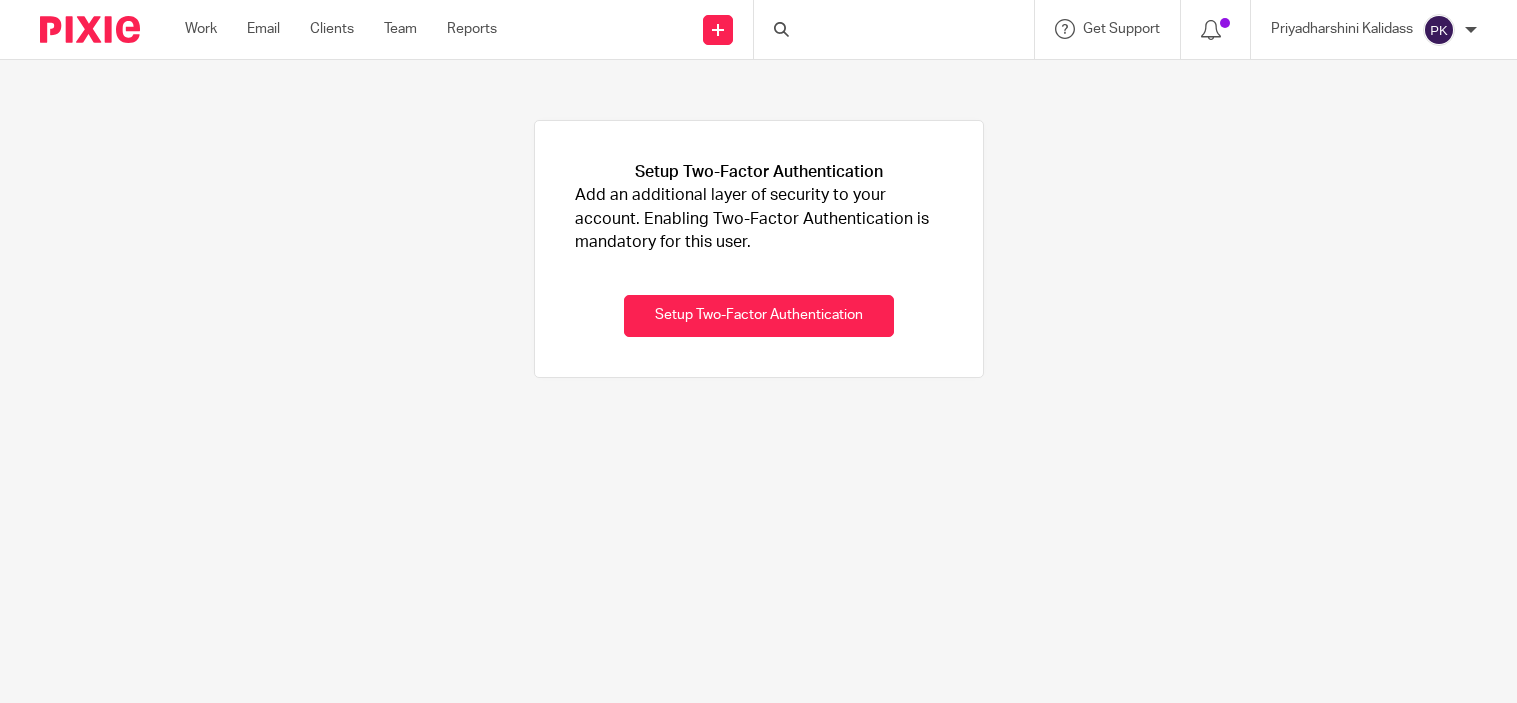 scroll, scrollTop: 0, scrollLeft: 0, axis: both 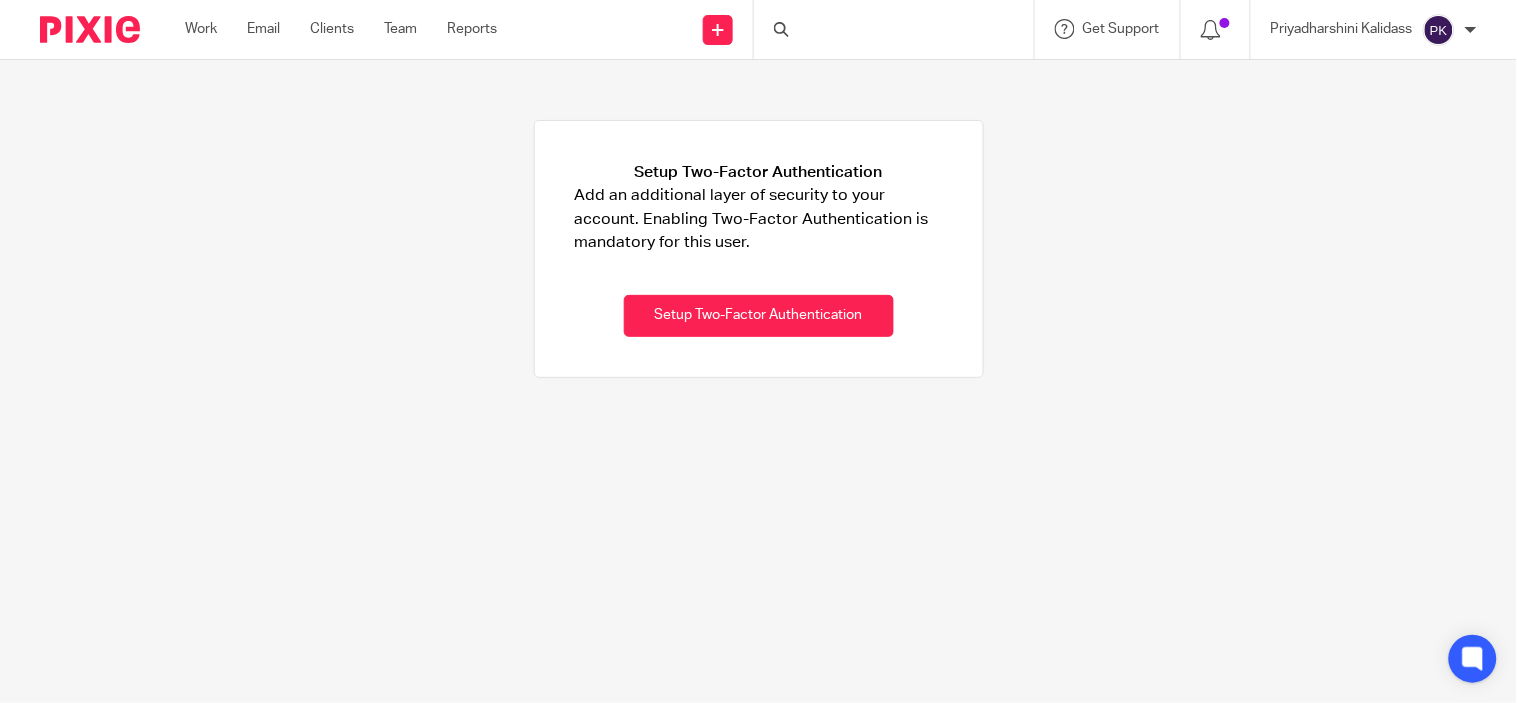 click at bounding box center [894, 29] 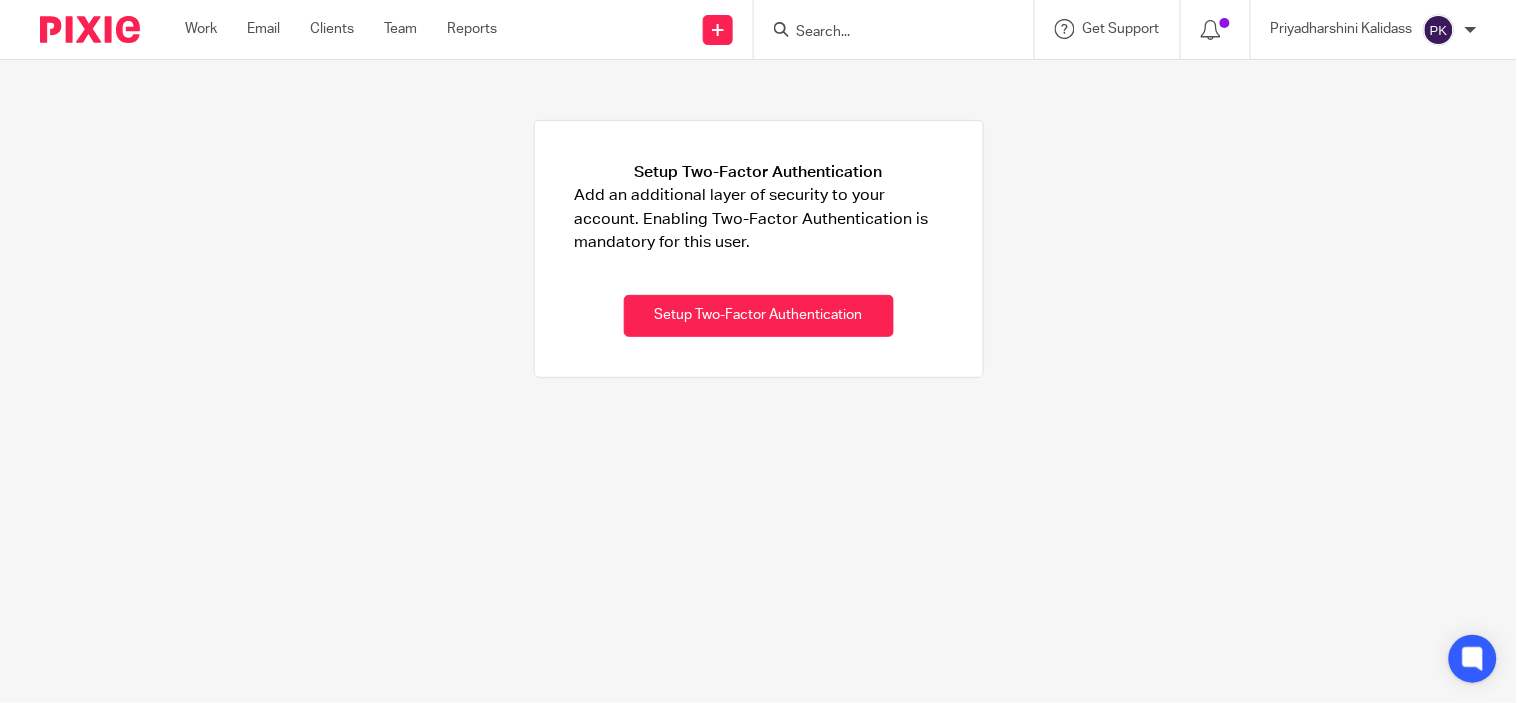 click at bounding box center [884, 33] 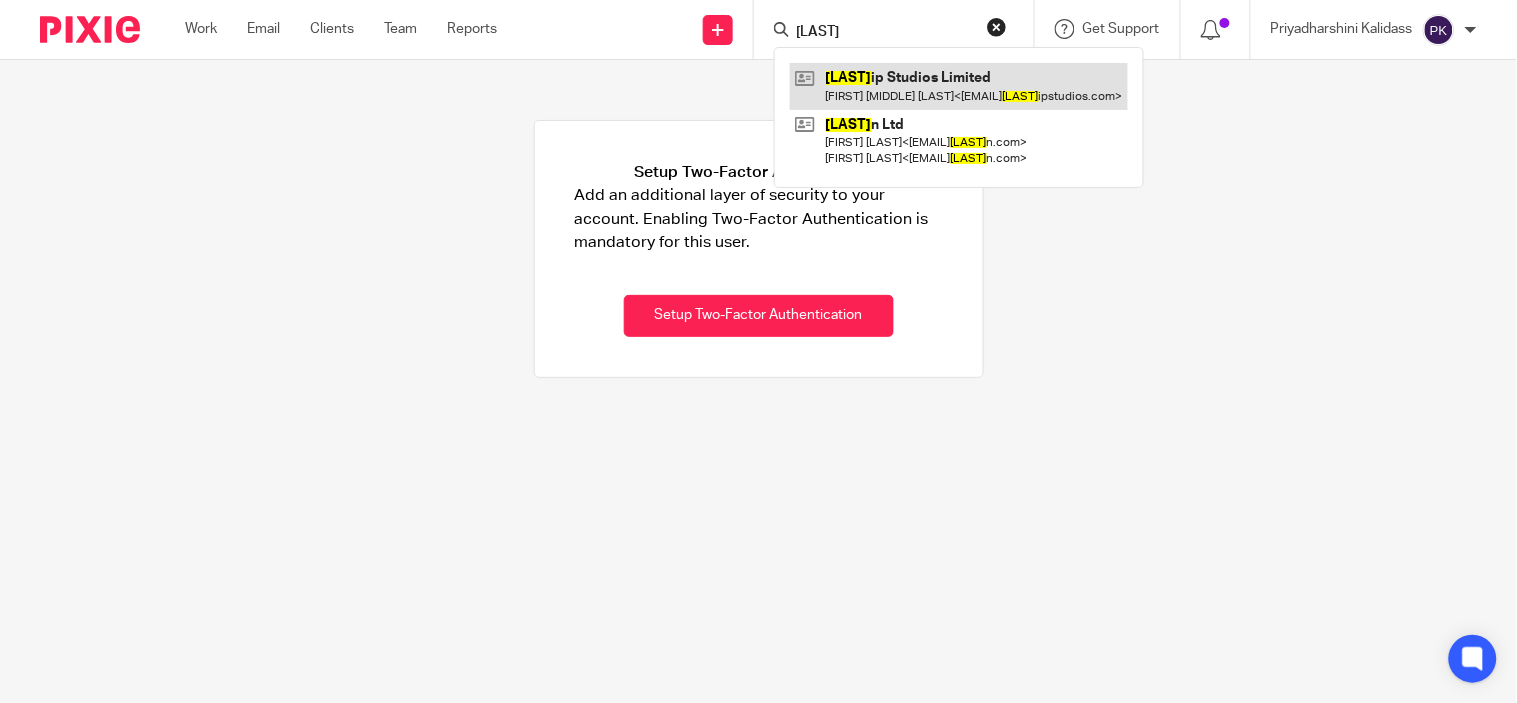 type on "roadtr" 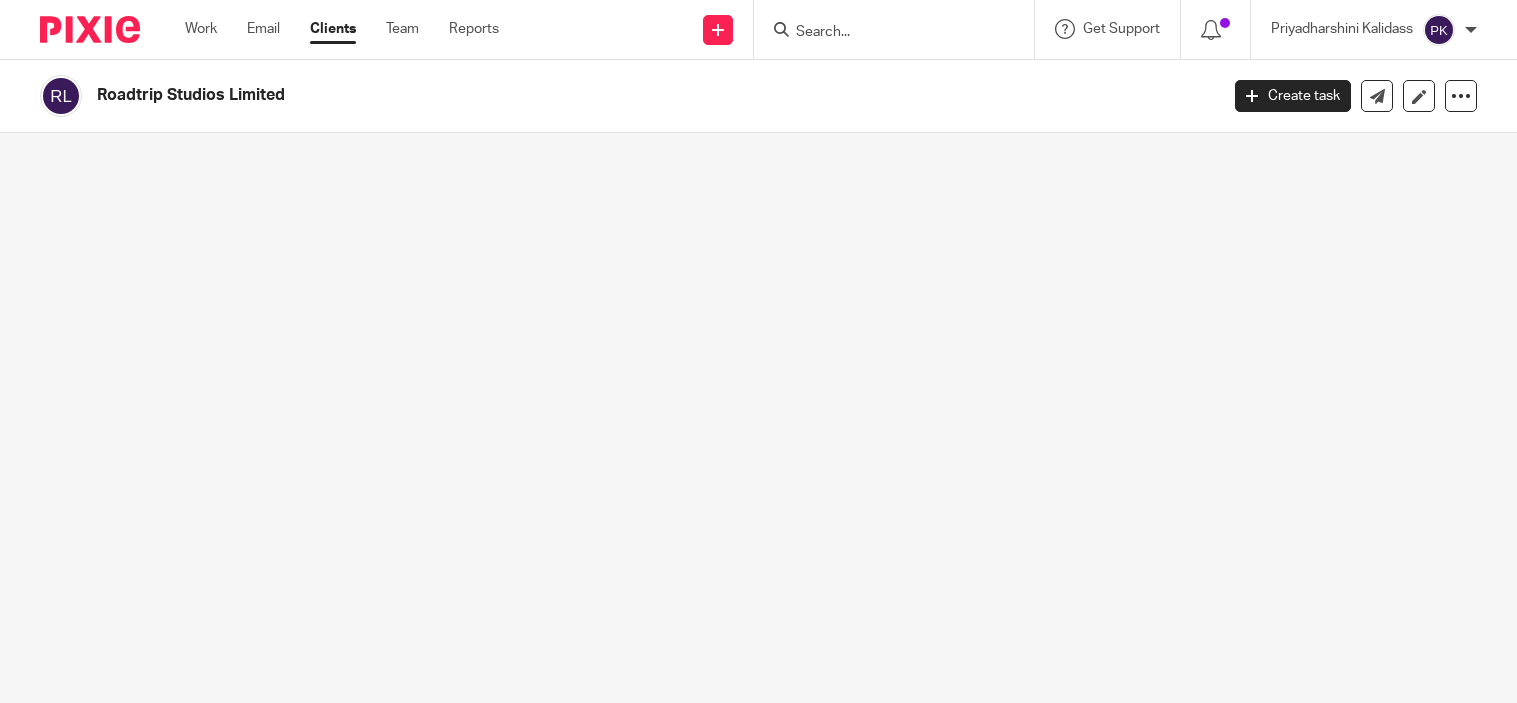 scroll, scrollTop: 0, scrollLeft: 0, axis: both 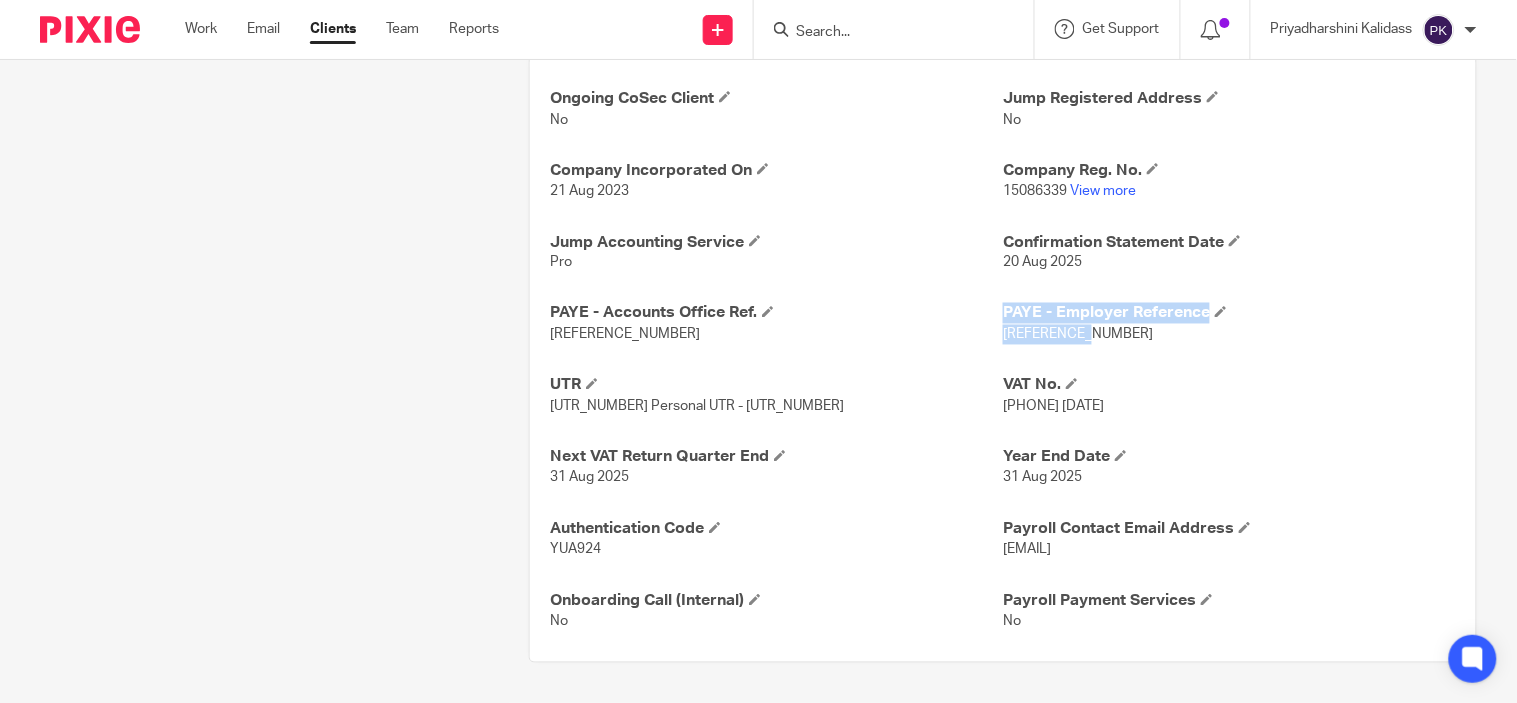 drag, startPoint x: 1022, startPoint y: 336, endPoint x: 1107, endPoint y: 344, distance: 85.37564 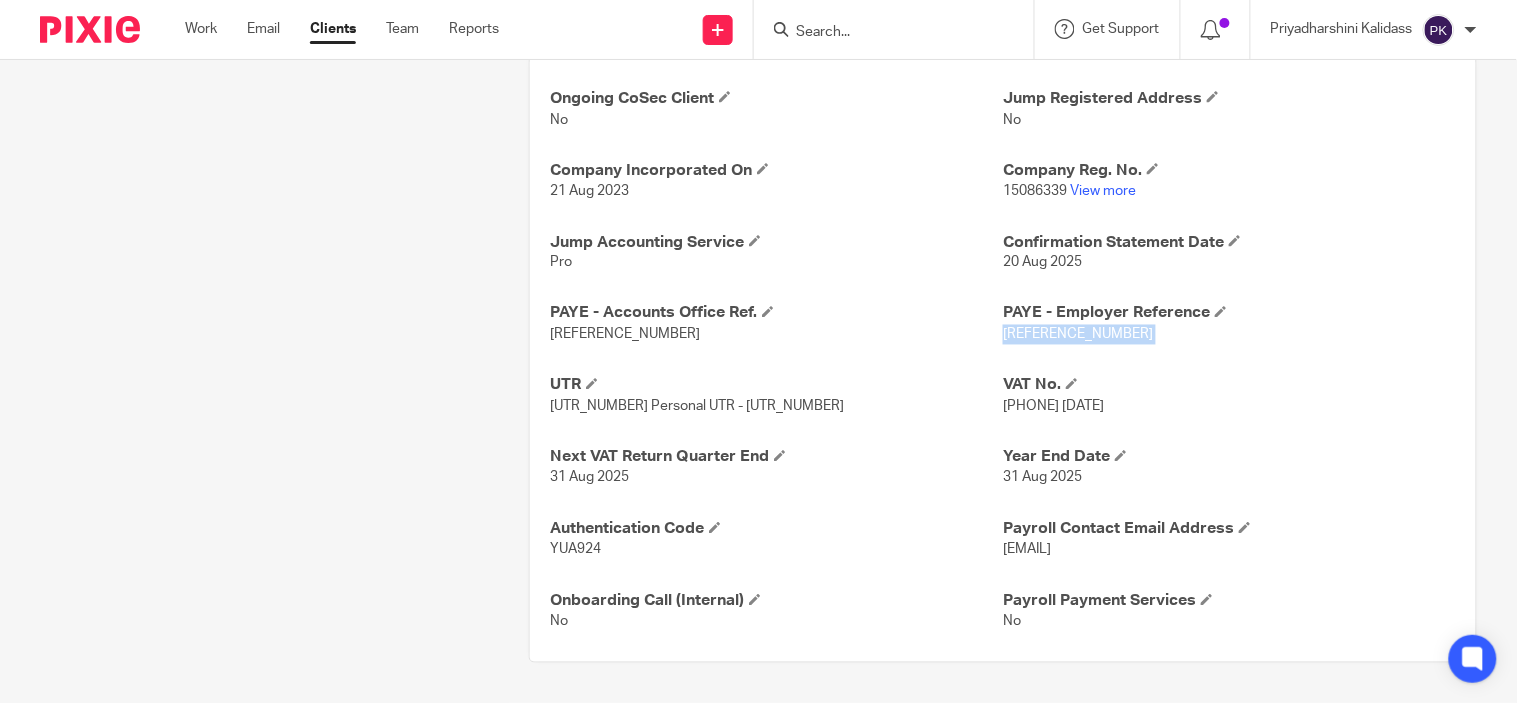 click on "120/TE88287" at bounding box center [1078, 335] 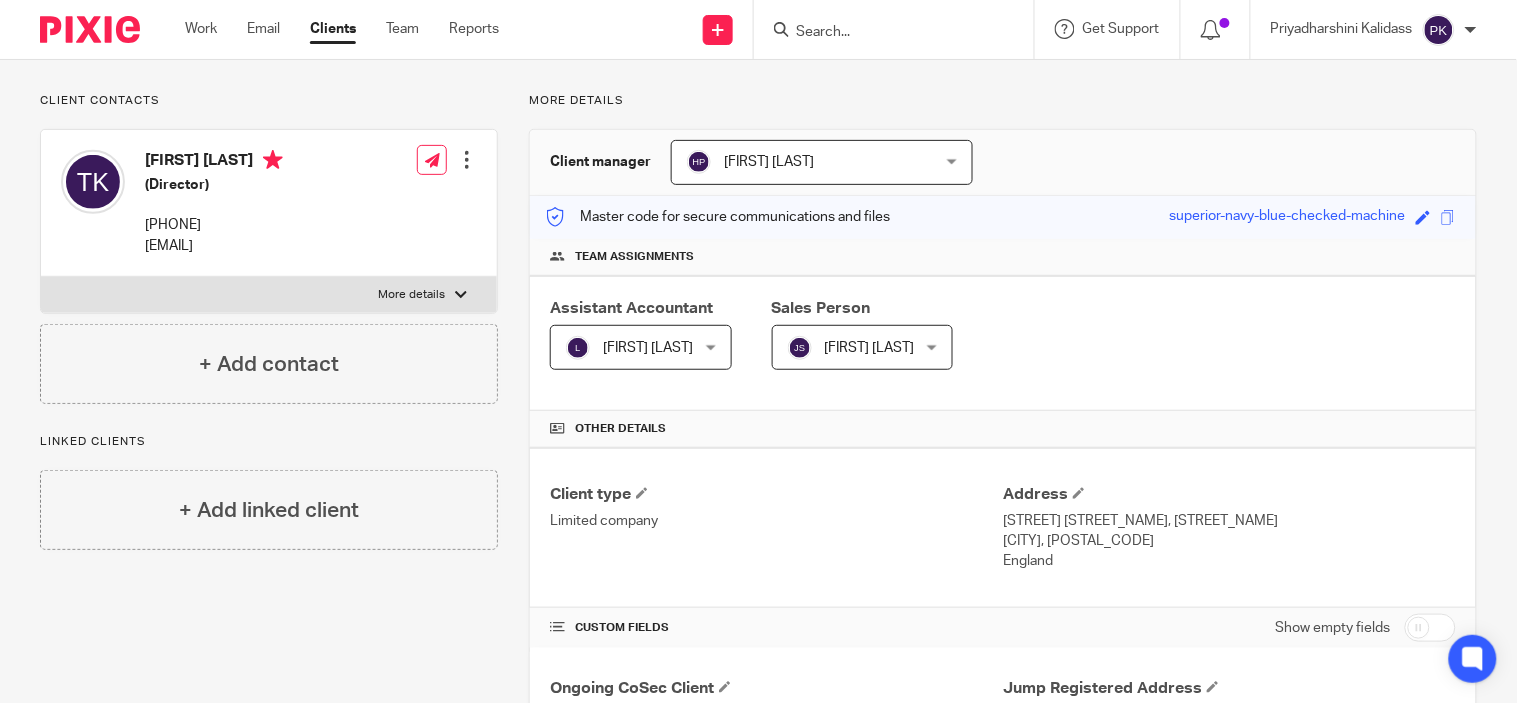 scroll, scrollTop: 82, scrollLeft: 0, axis: vertical 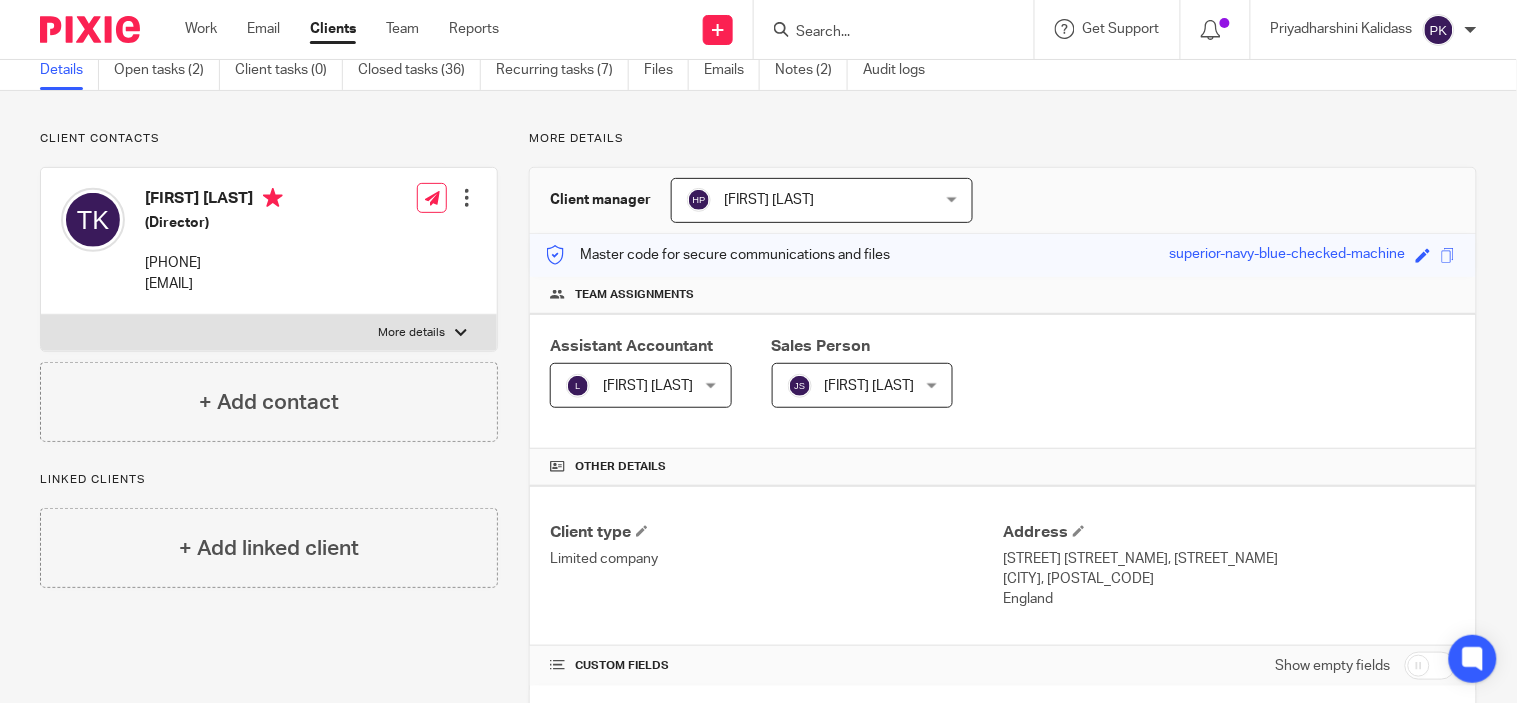 click at bounding box center (884, 33) 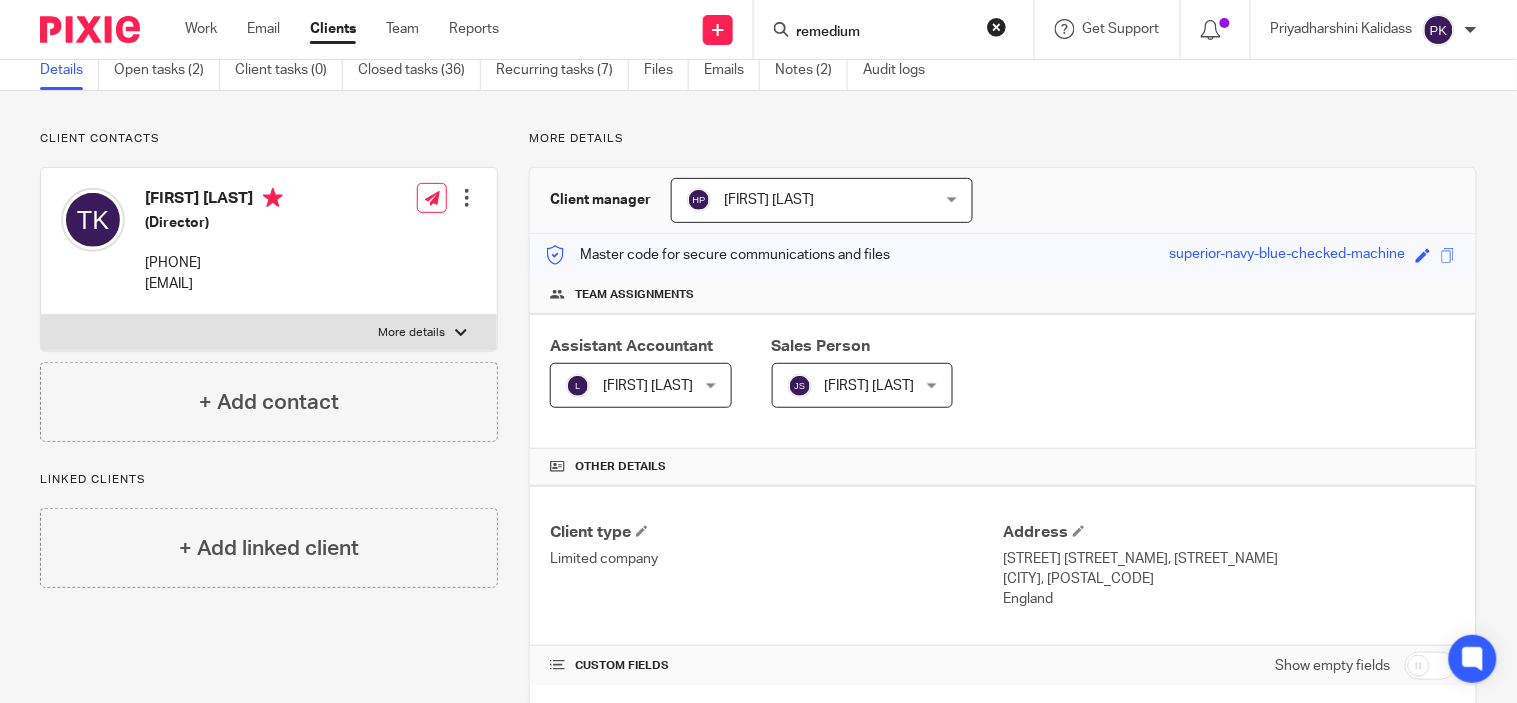 type on "remedium" 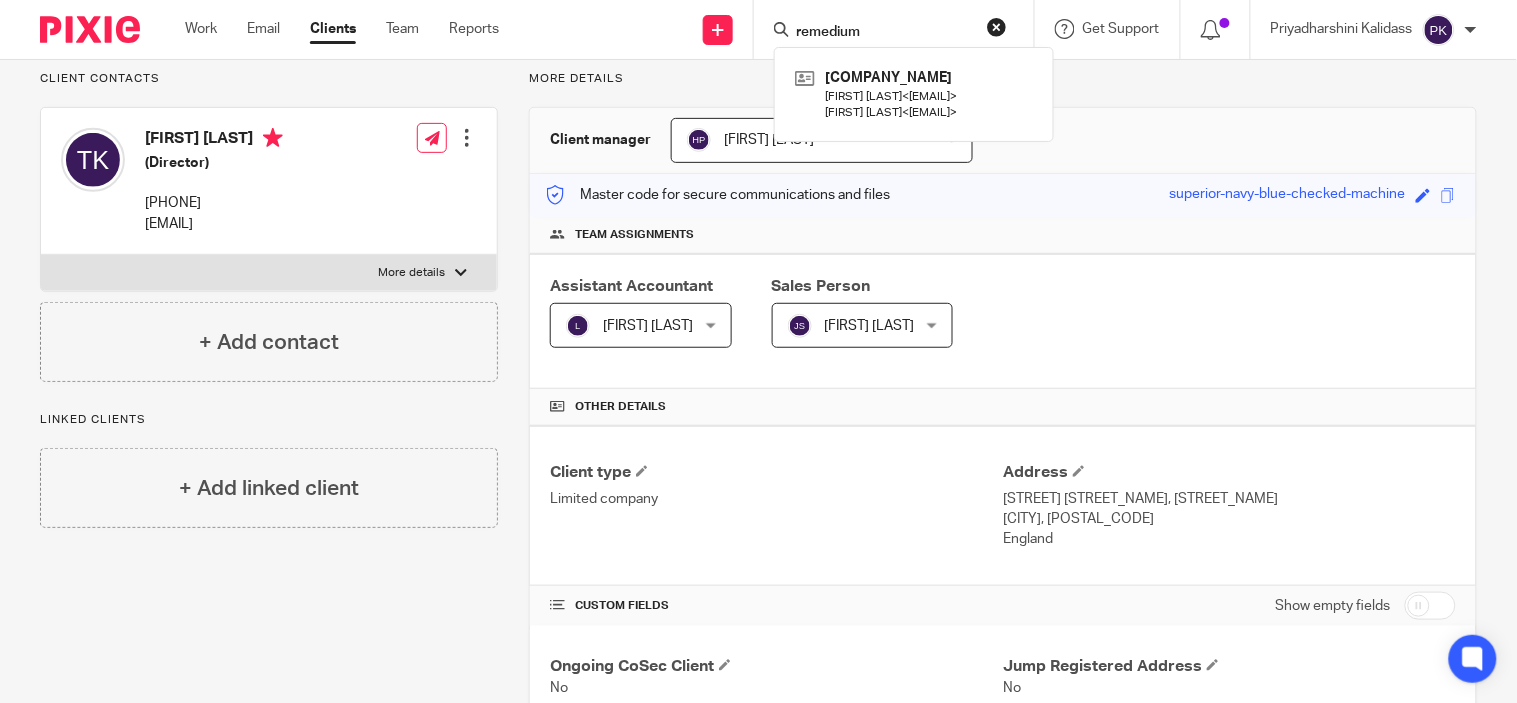 scroll, scrollTop: 162, scrollLeft: 0, axis: vertical 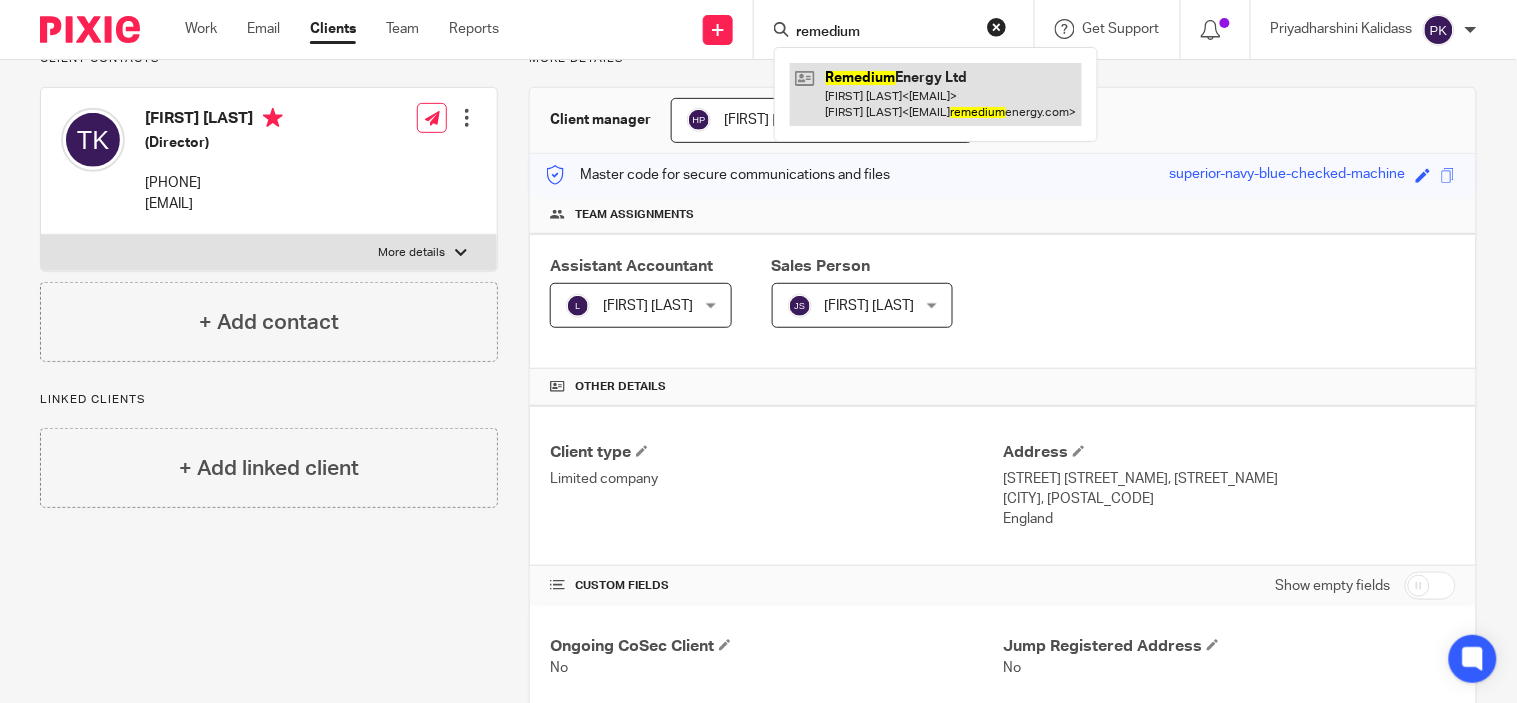 drag, startPoint x: 944, startPoint y: 142, endPoint x: 946, endPoint y: 108, distance: 34.058773 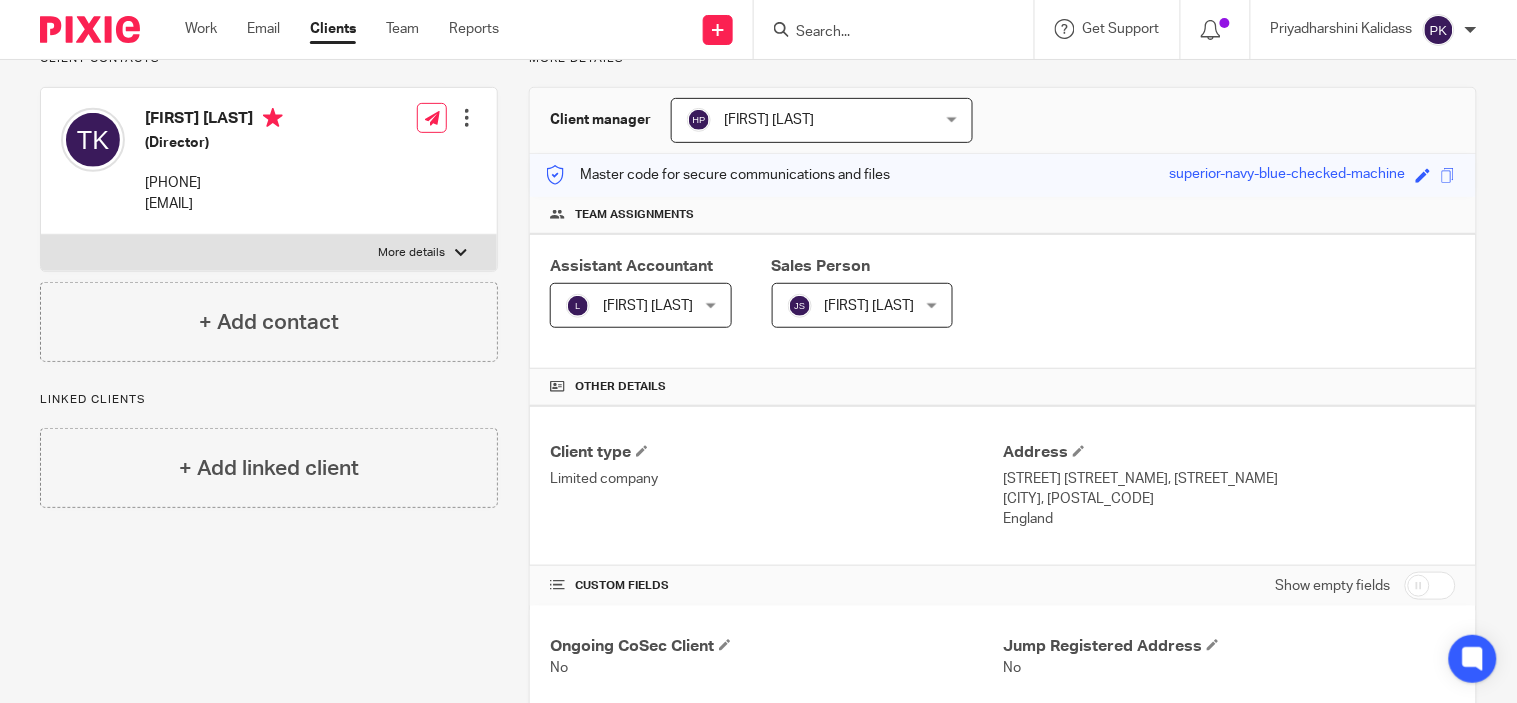 click at bounding box center (884, 33) 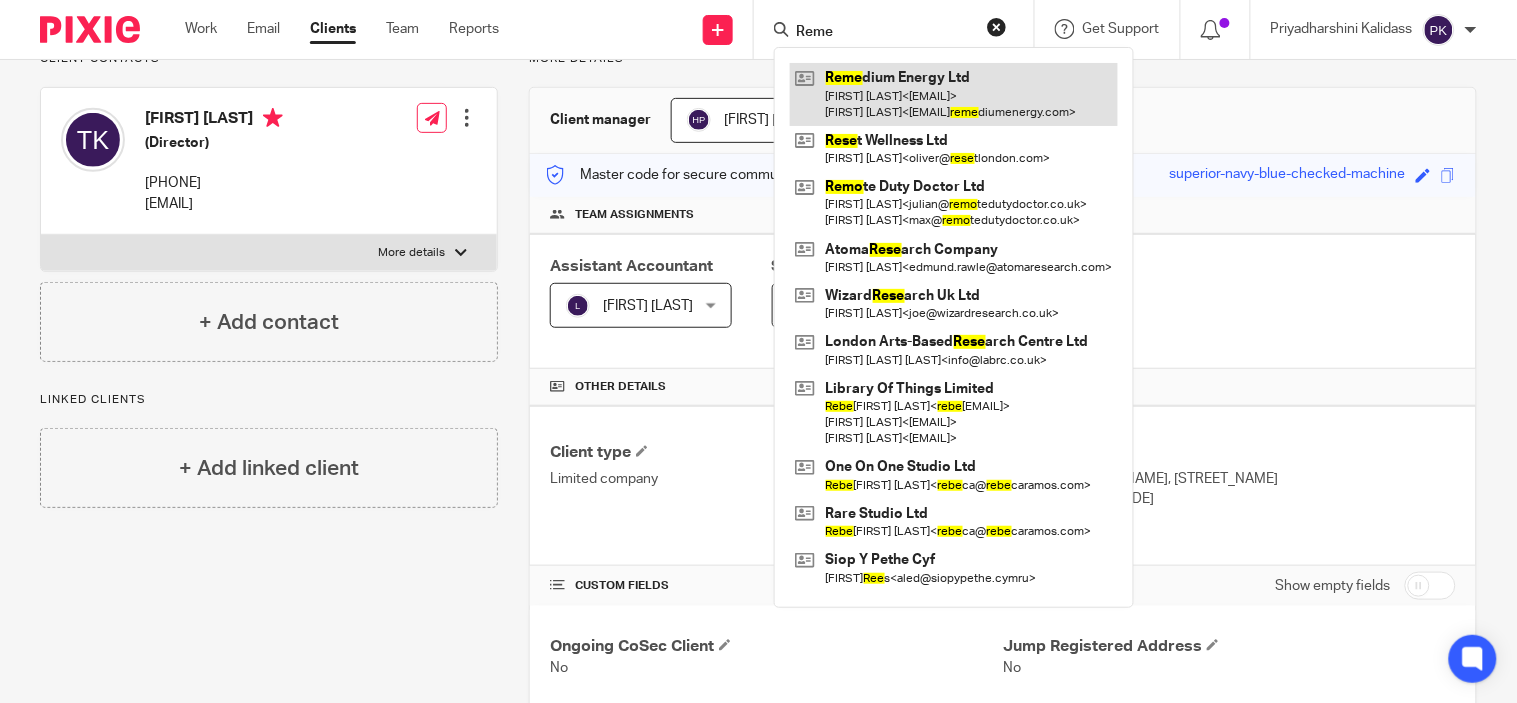 type on "Reme" 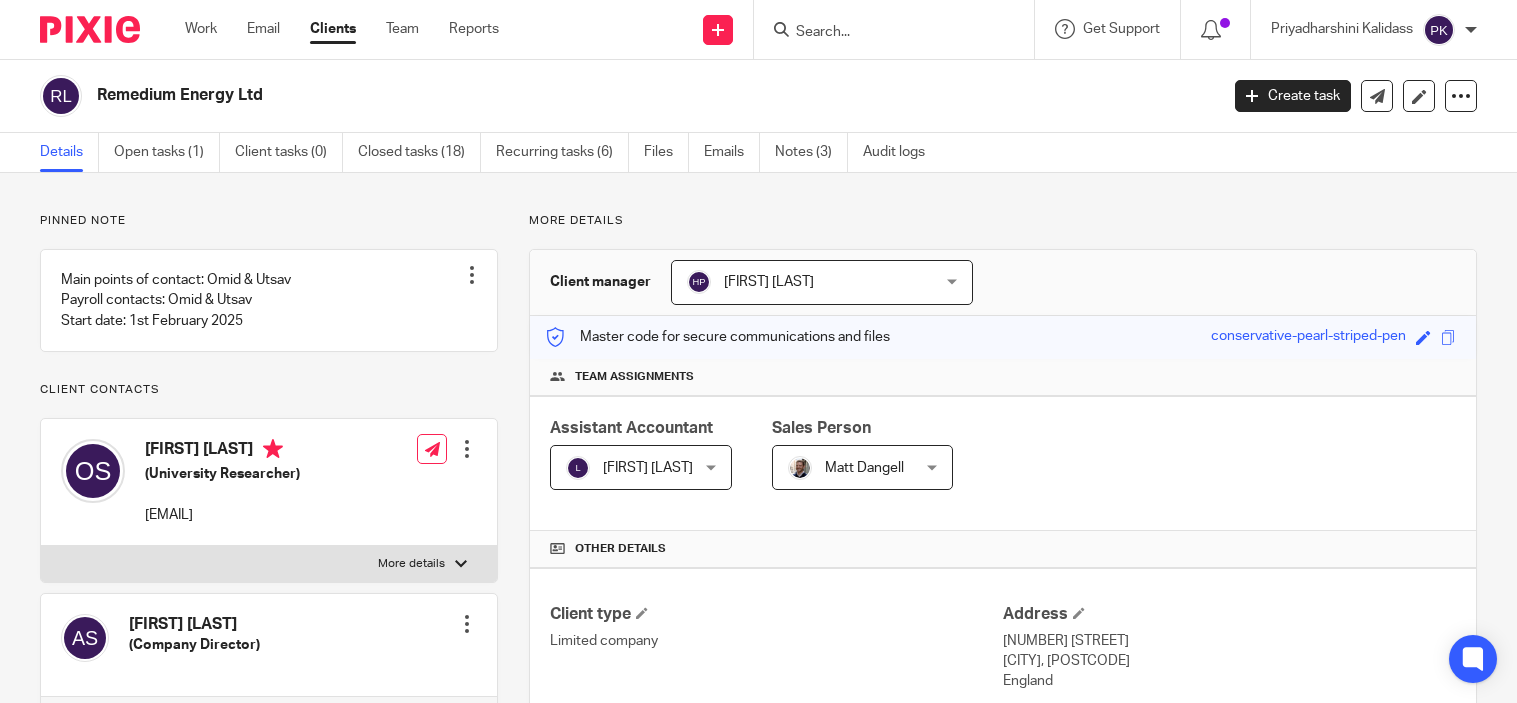 scroll, scrollTop: 0, scrollLeft: 0, axis: both 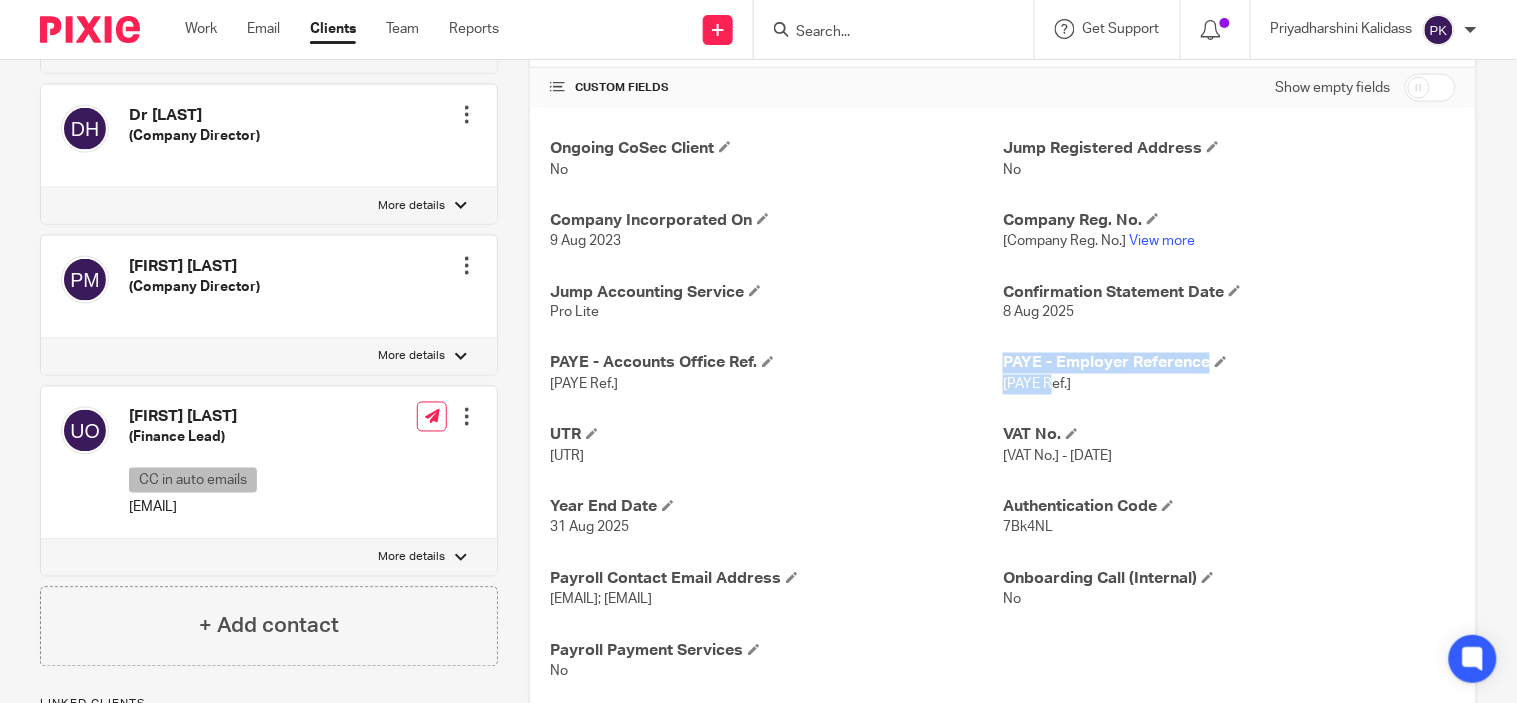 drag, startPoint x: 987, startPoint y: 386, endPoint x: 1057, endPoint y: 387, distance: 70.00714 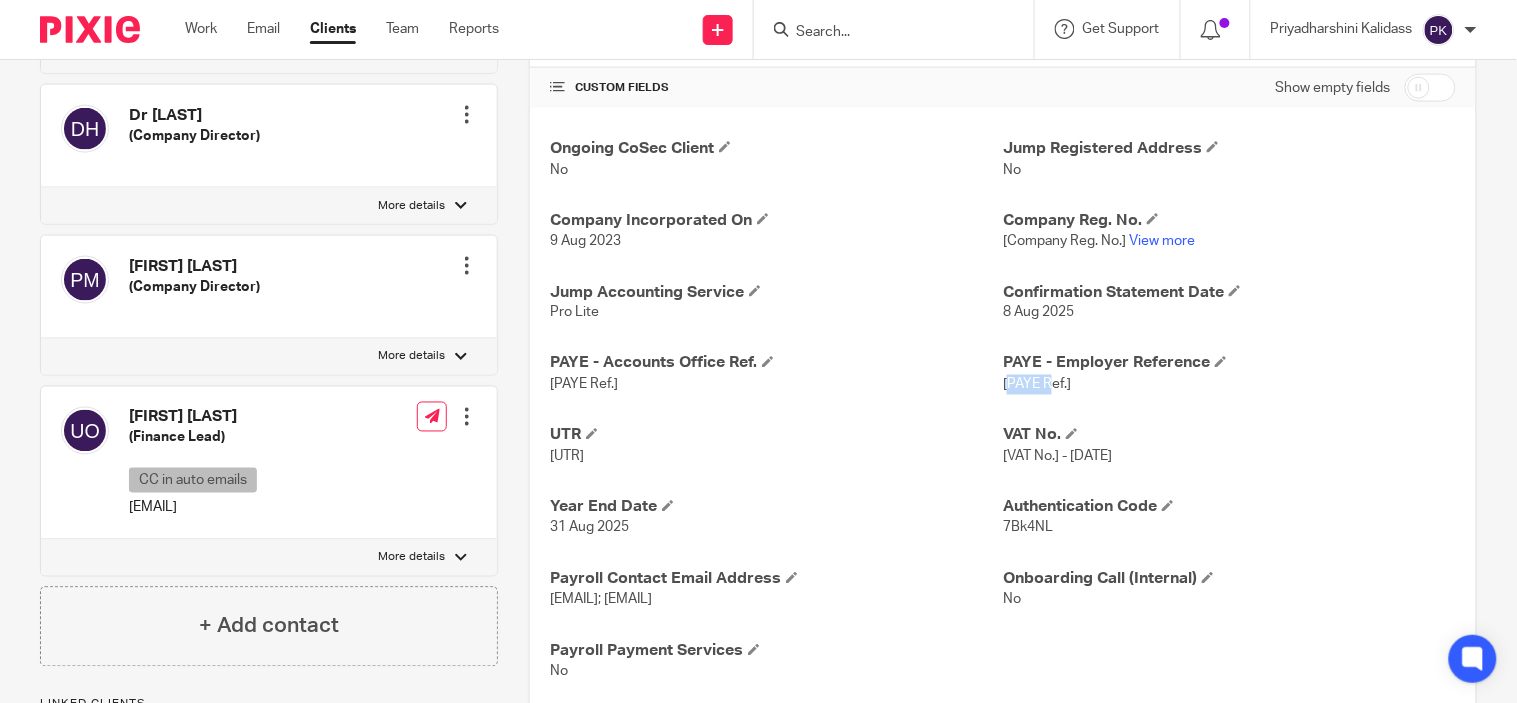 drag, startPoint x: 1052, startPoint y: 385, endPoint x: 998, endPoint y: 398, distance: 55.542778 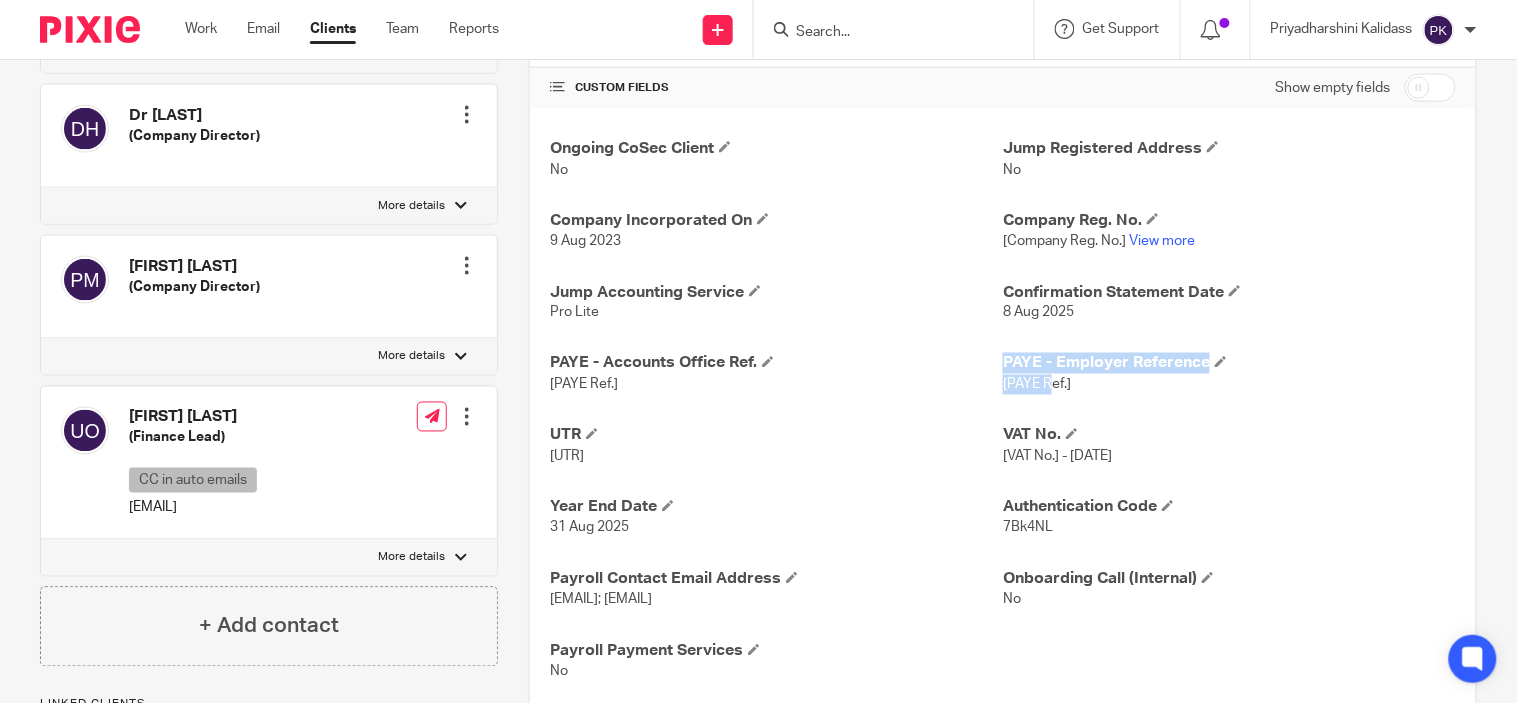 drag, startPoint x: 983, startPoint y: 391, endPoint x: 1066, endPoint y: 383, distance: 83.38465 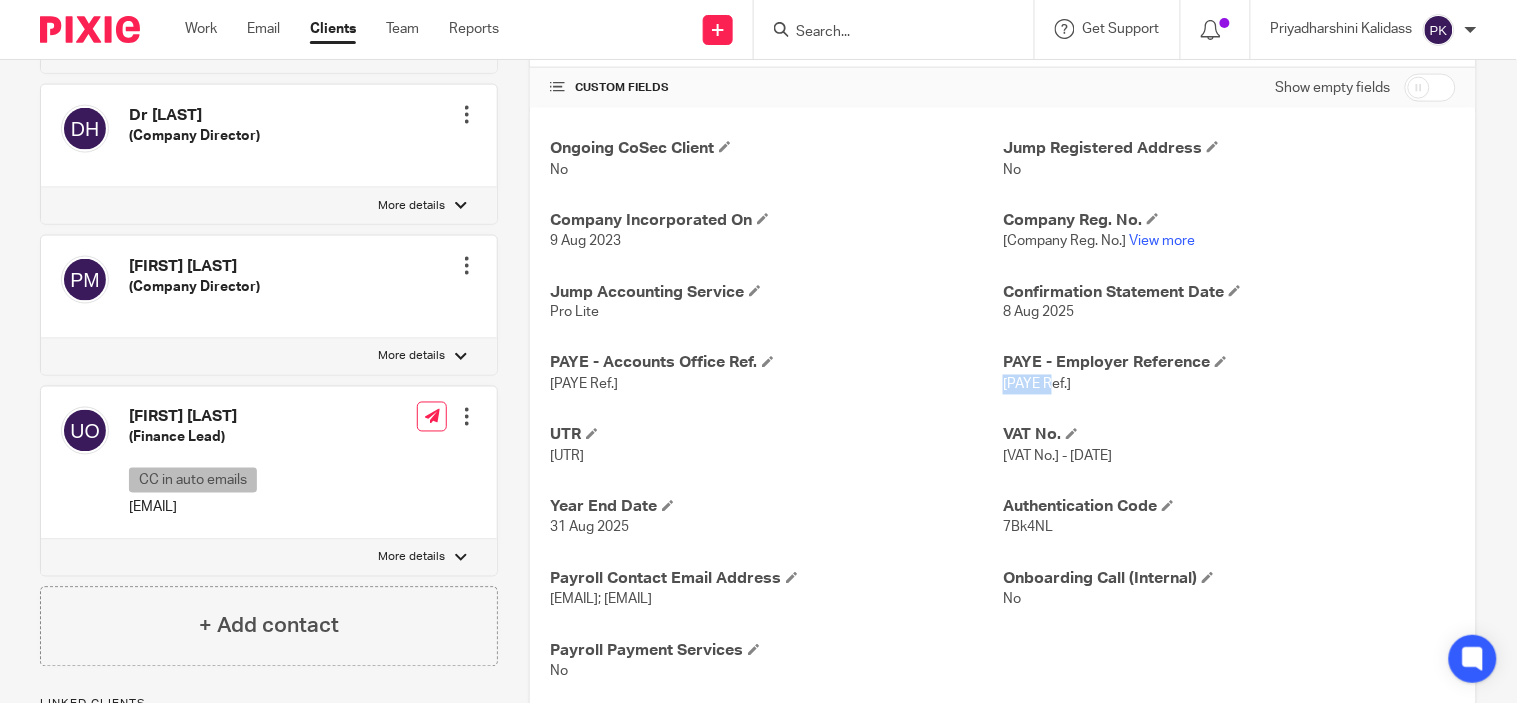 click on "[PAYE Ref.]" at bounding box center [1037, 385] 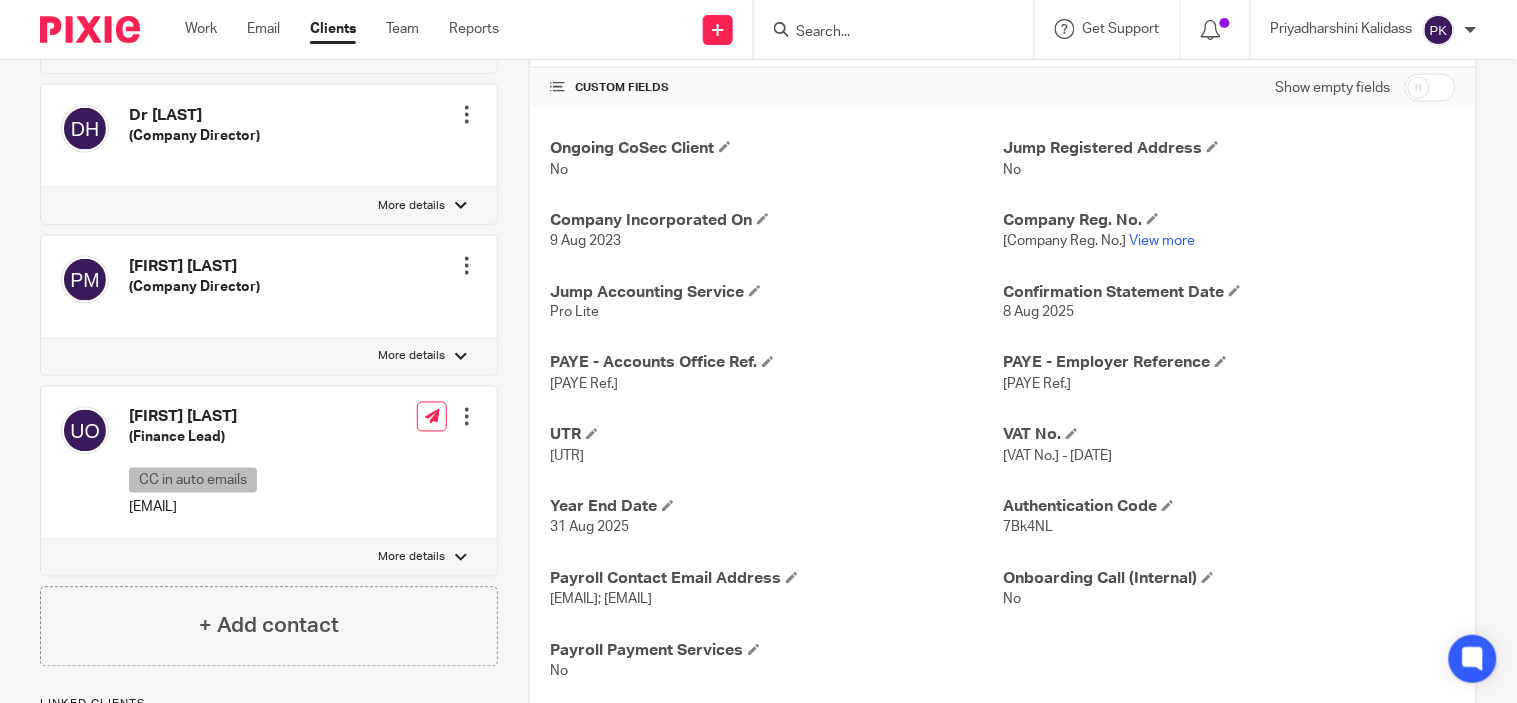 click on "[PAYE Ref.]" at bounding box center (584, 385) 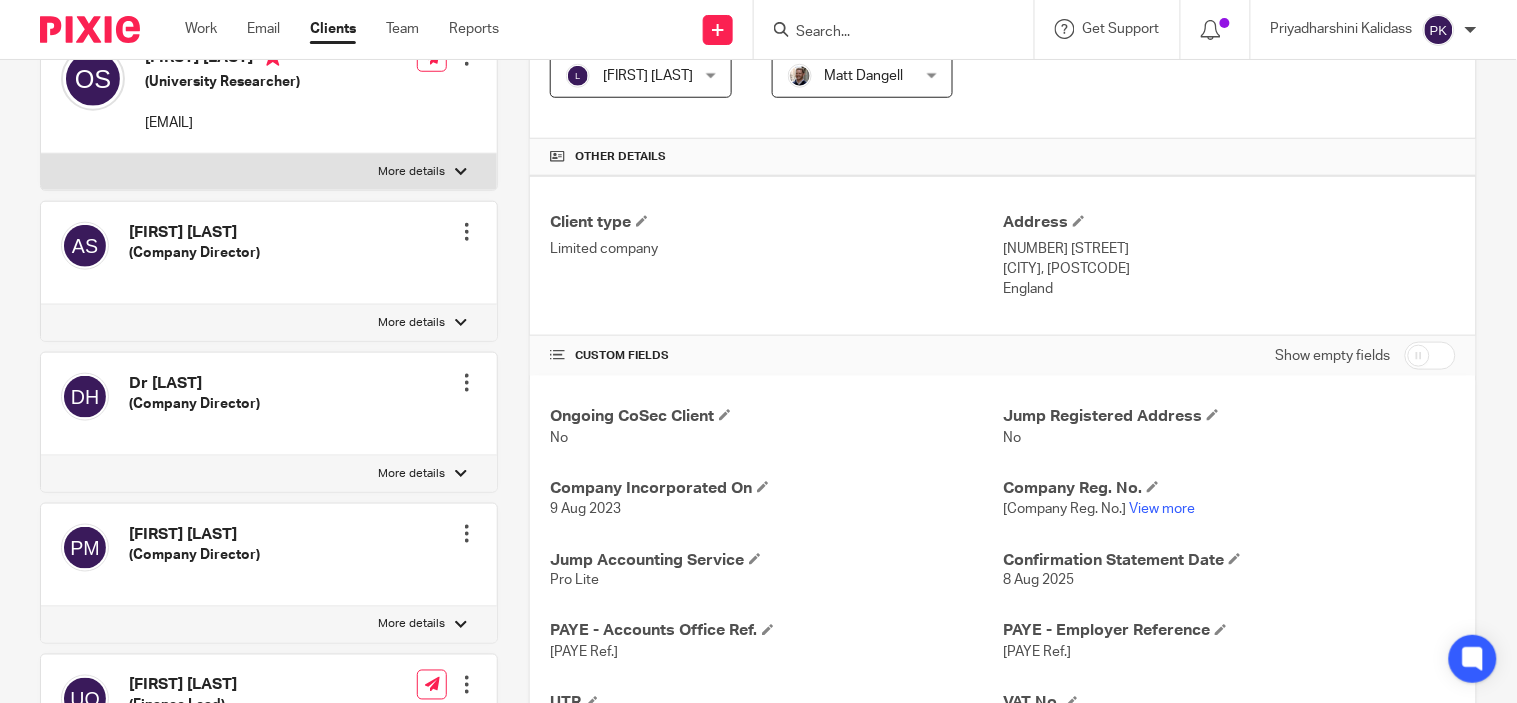 scroll, scrollTop: 394, scrollLeft: 0, axis: vertical 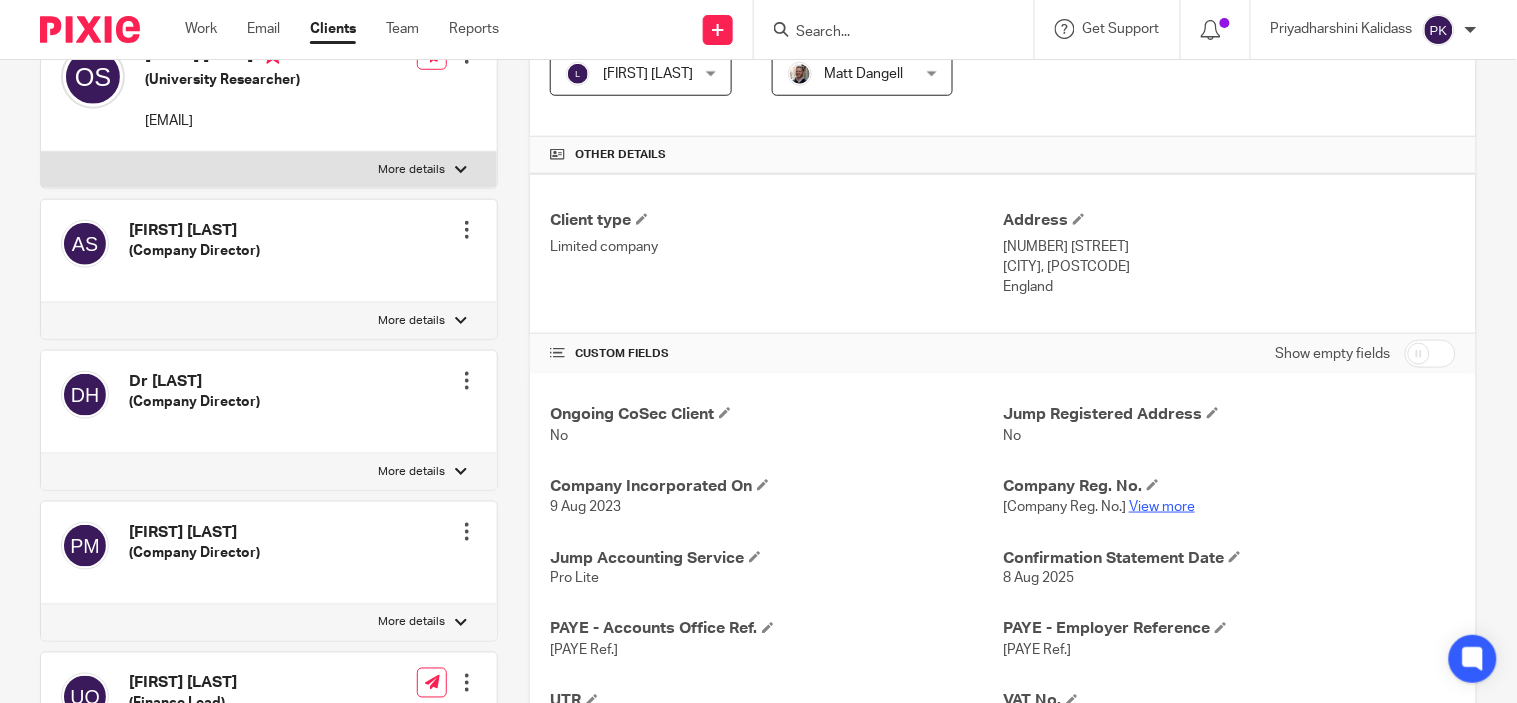 click on "View more" at bounding box center [1162, 507] 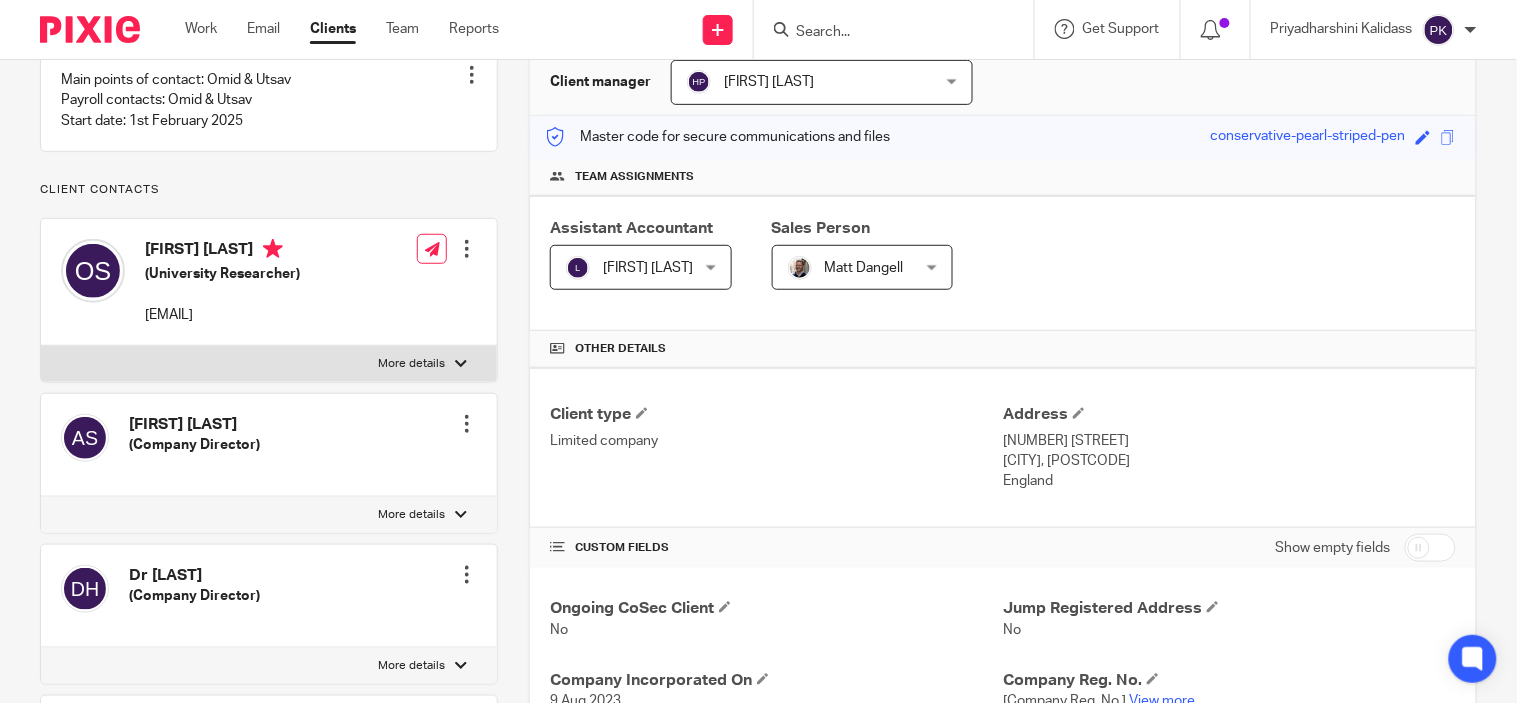 scroll, scrollTop: 198, scrollLeft: 0, axis: vertical 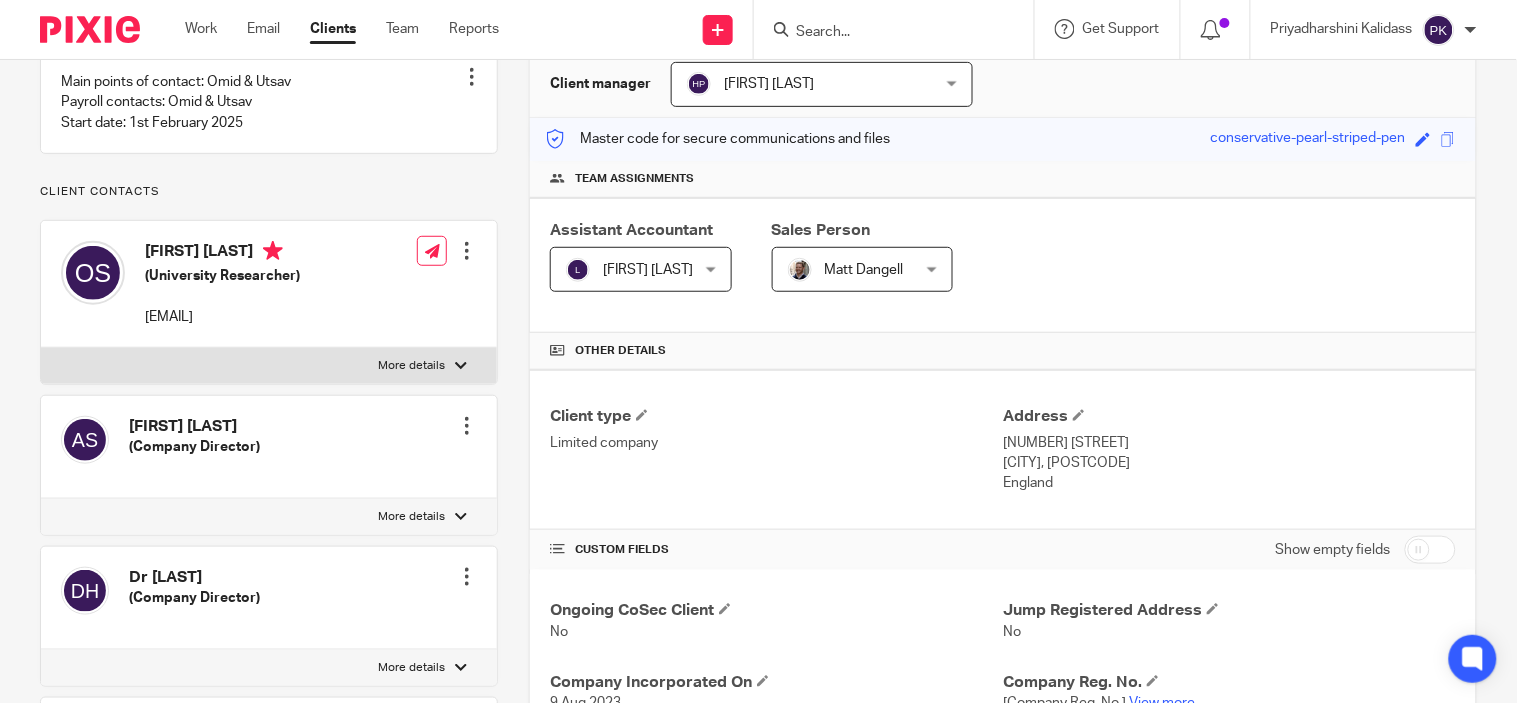 drag, startPoint x: 142, startPoint y: 332, endPoint x: 205, endPoint y: 361, distance: 69.354164 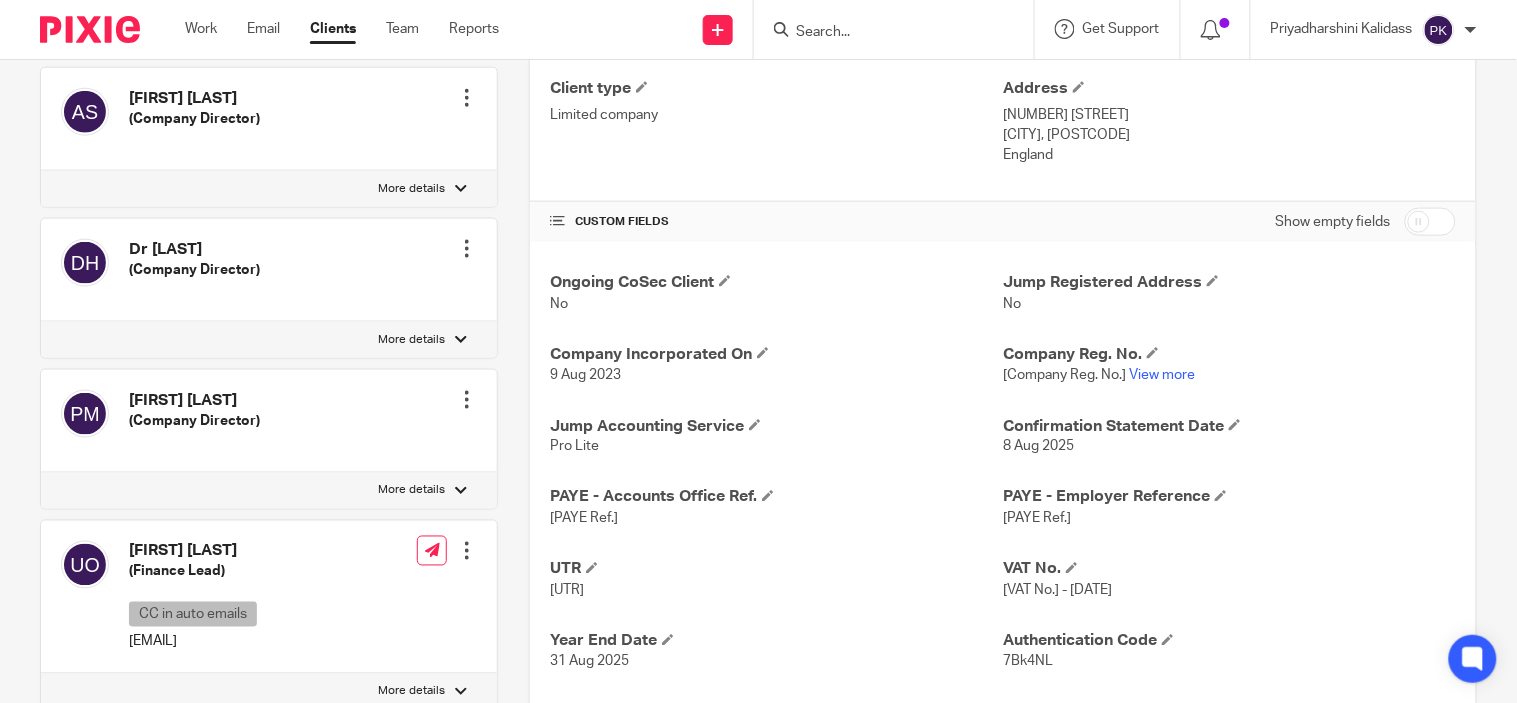 scroll, scrollTop: 543, scrollLeft: 0, axis: vertical 